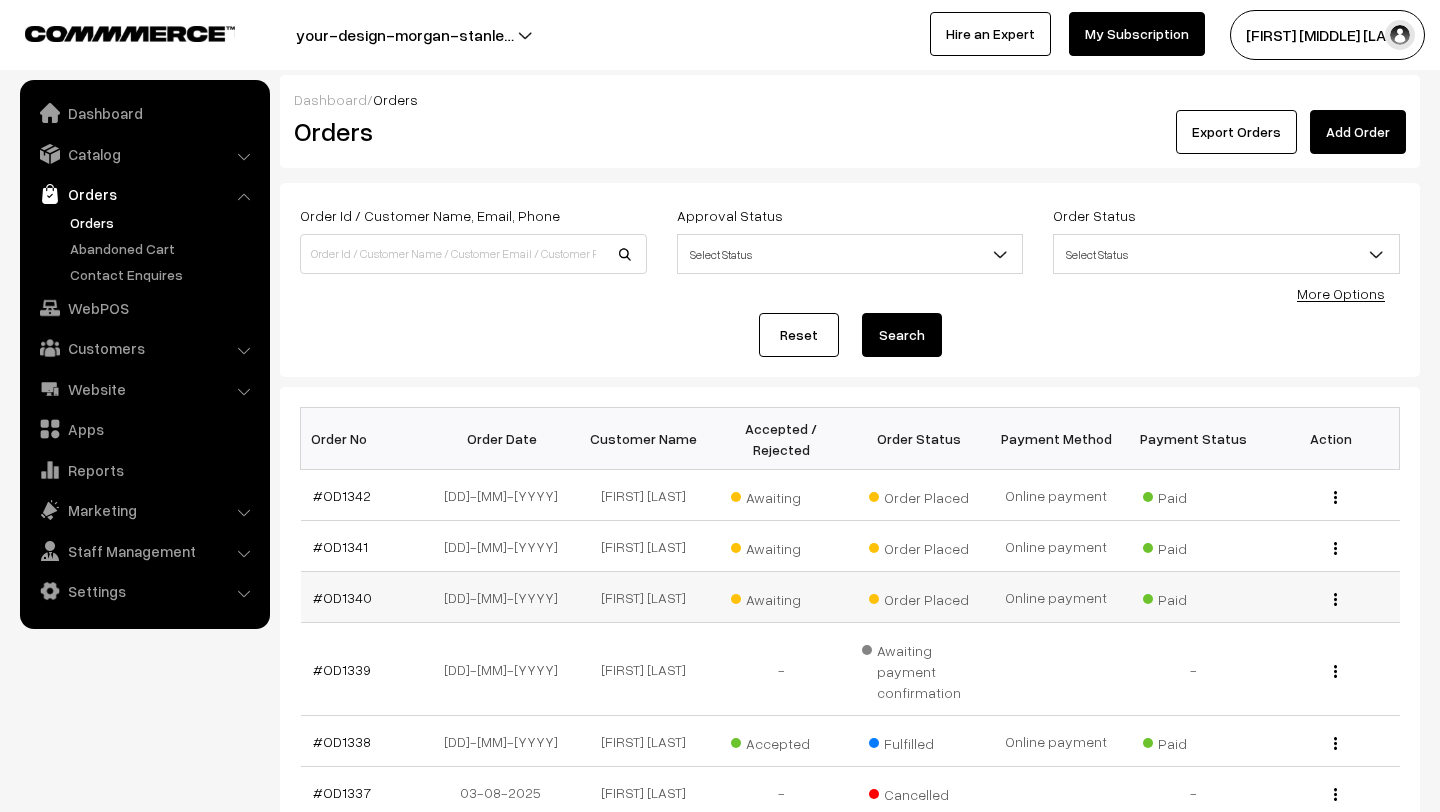 scroll, scrollTop: 0, scrollLeft: 0, axis: both 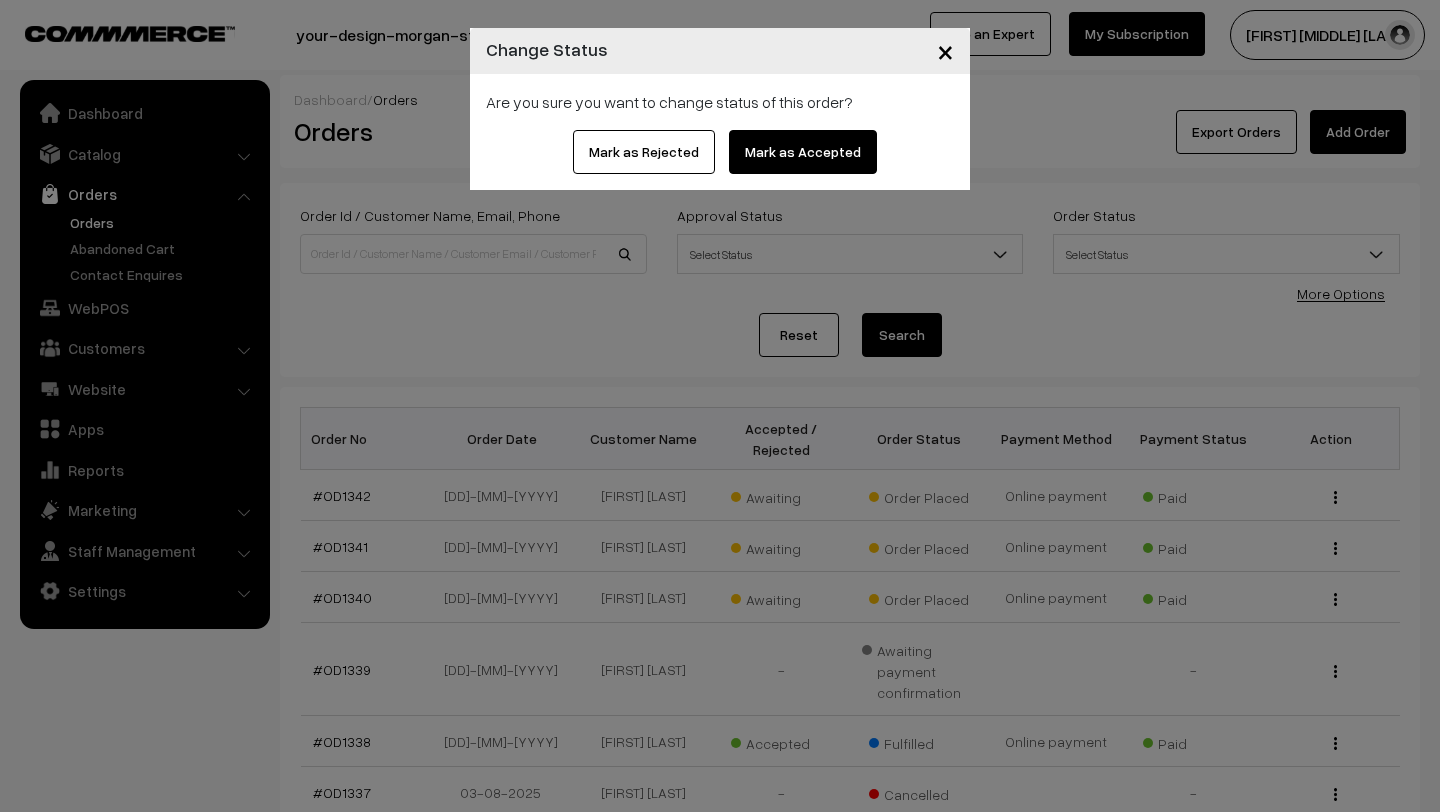 click on "Mark as Accepted" at bounding box center (803, 152) 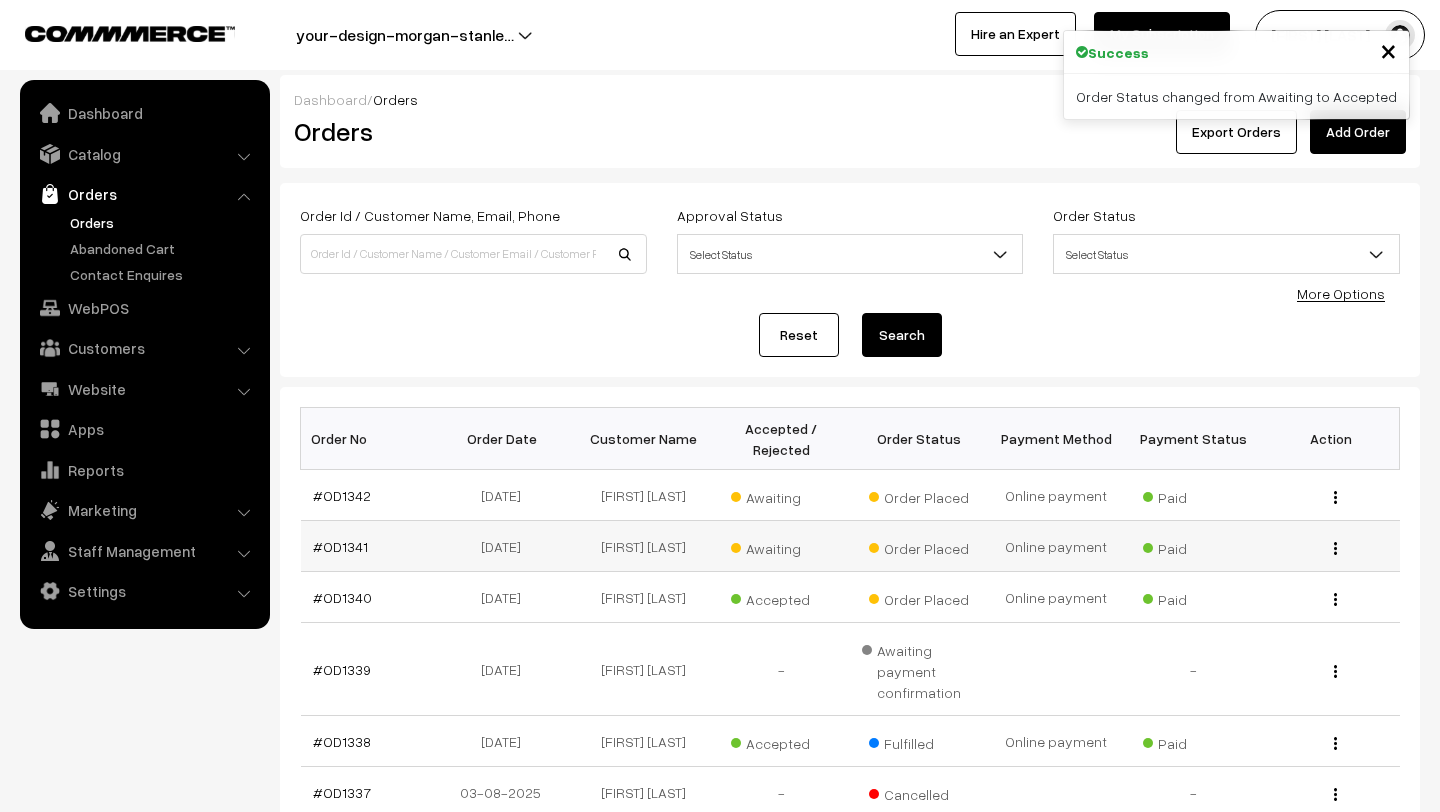 scroll, scrollTop: 0, scrollLeft: 0, axis: both 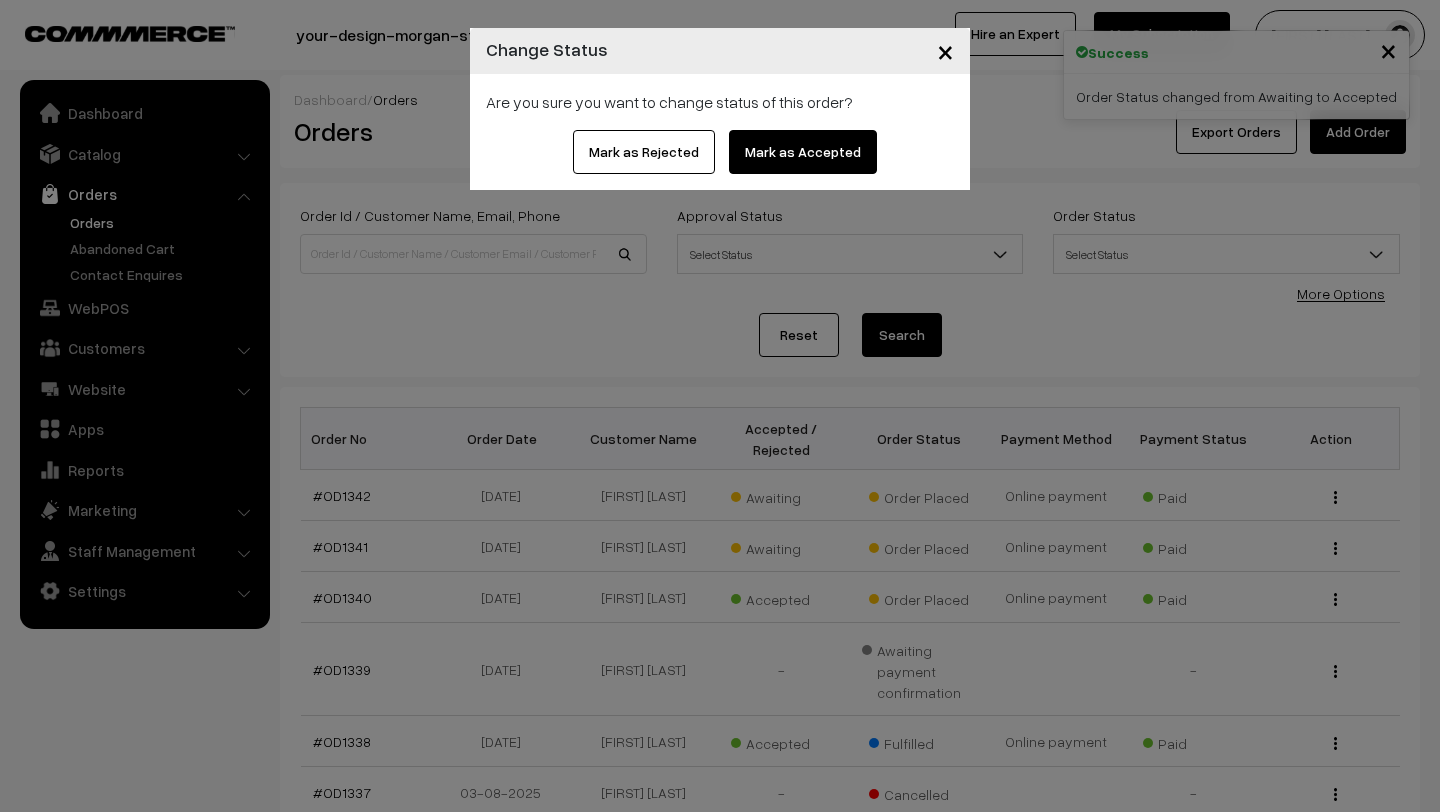click on "Mark as Accepted" at bounding box center [803, 152] 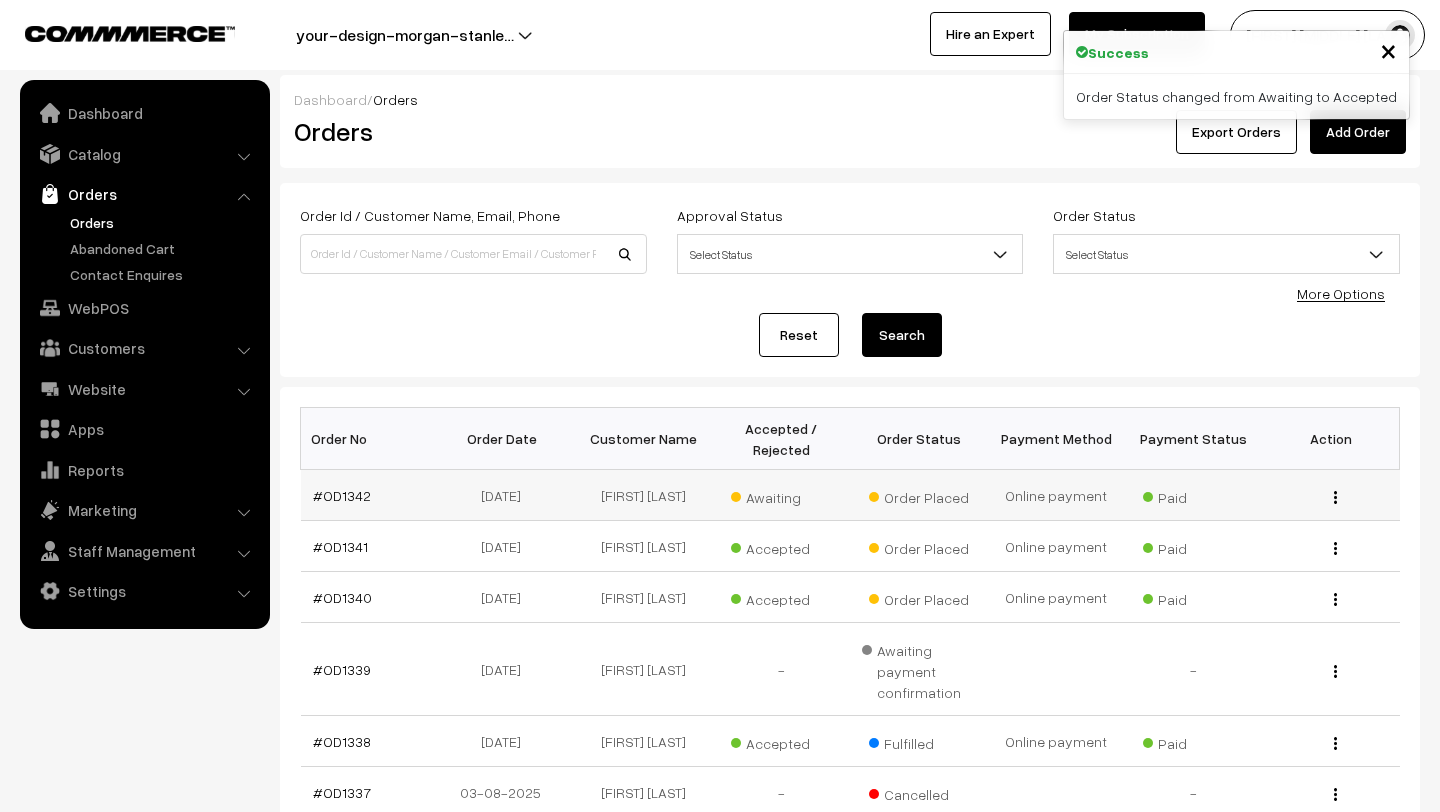 scroll, scrollTop: 0, scrollLeft: 0, axis: both 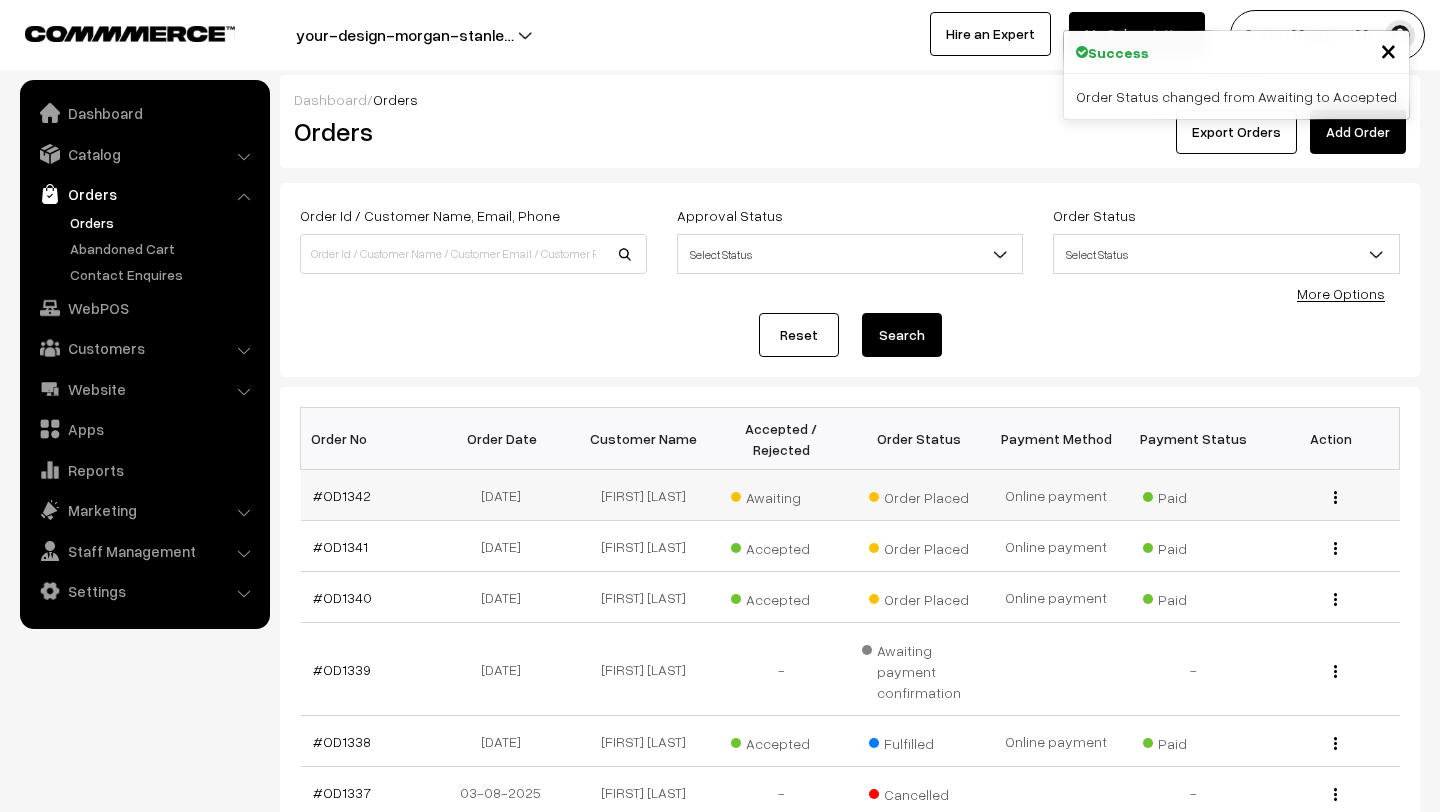 click on "Awaiting" at bounding box center (781, 495) 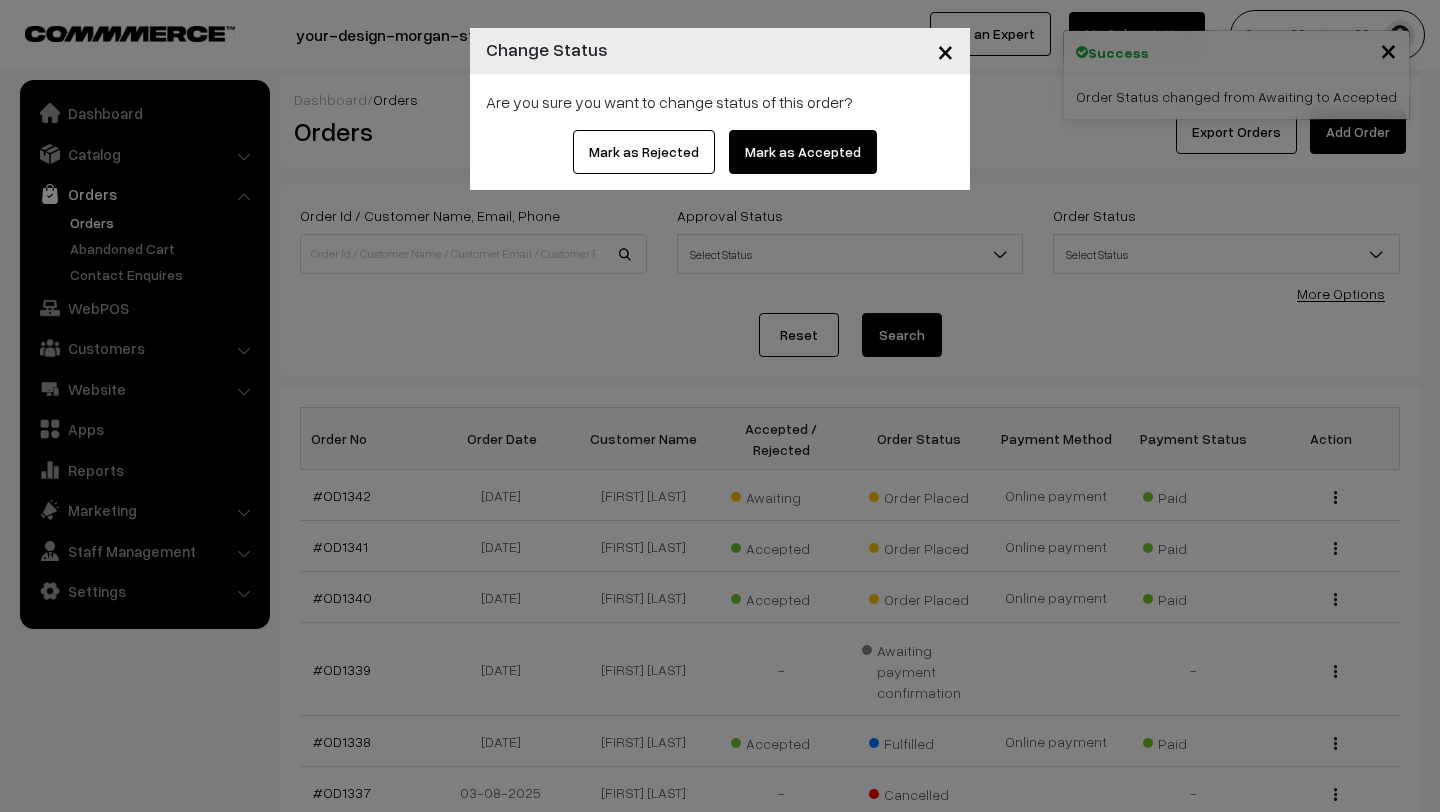 click on "Mark as Accepted" at bounding box center [803, 152] 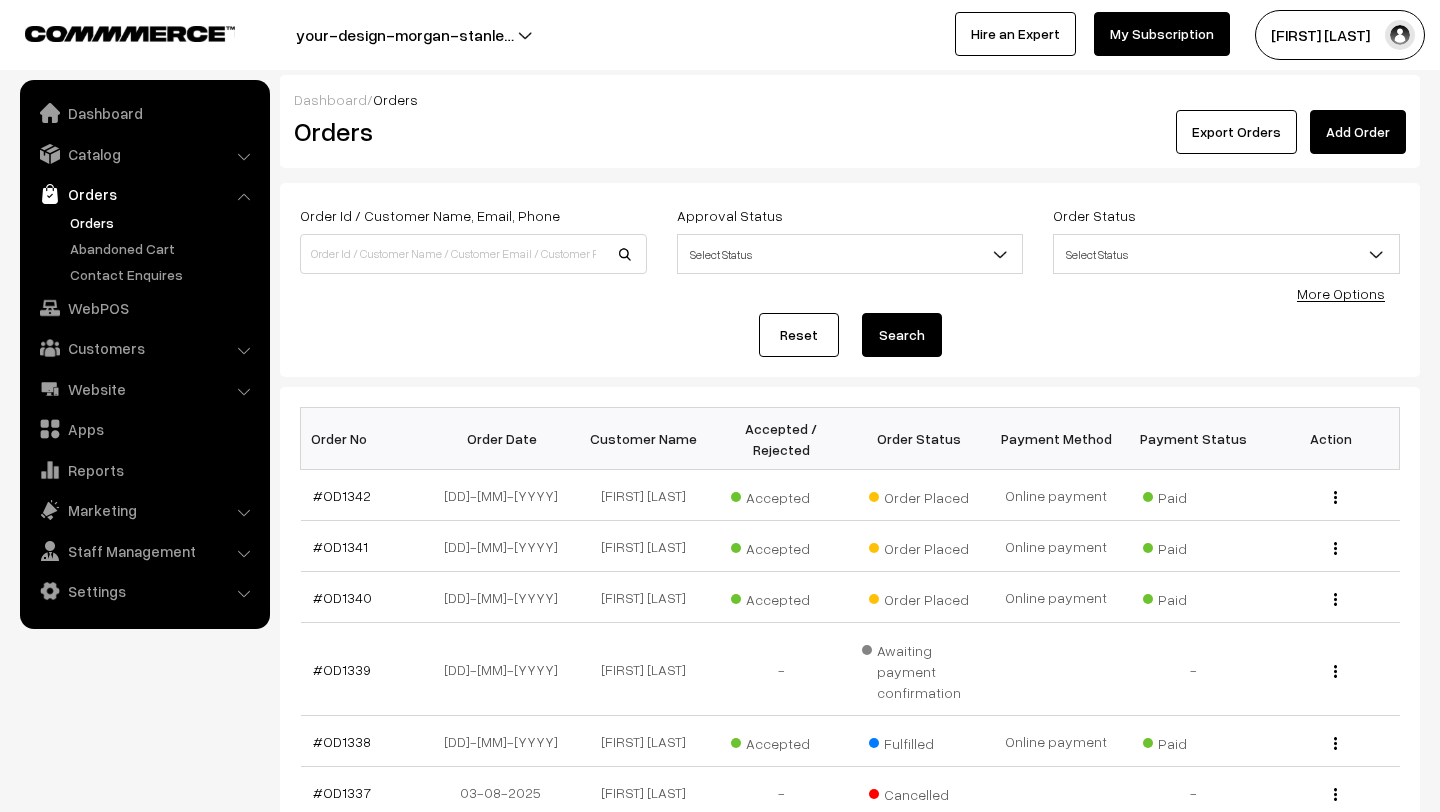 scroll, scrollTop: 0, scrollLeft: 0, axis: both 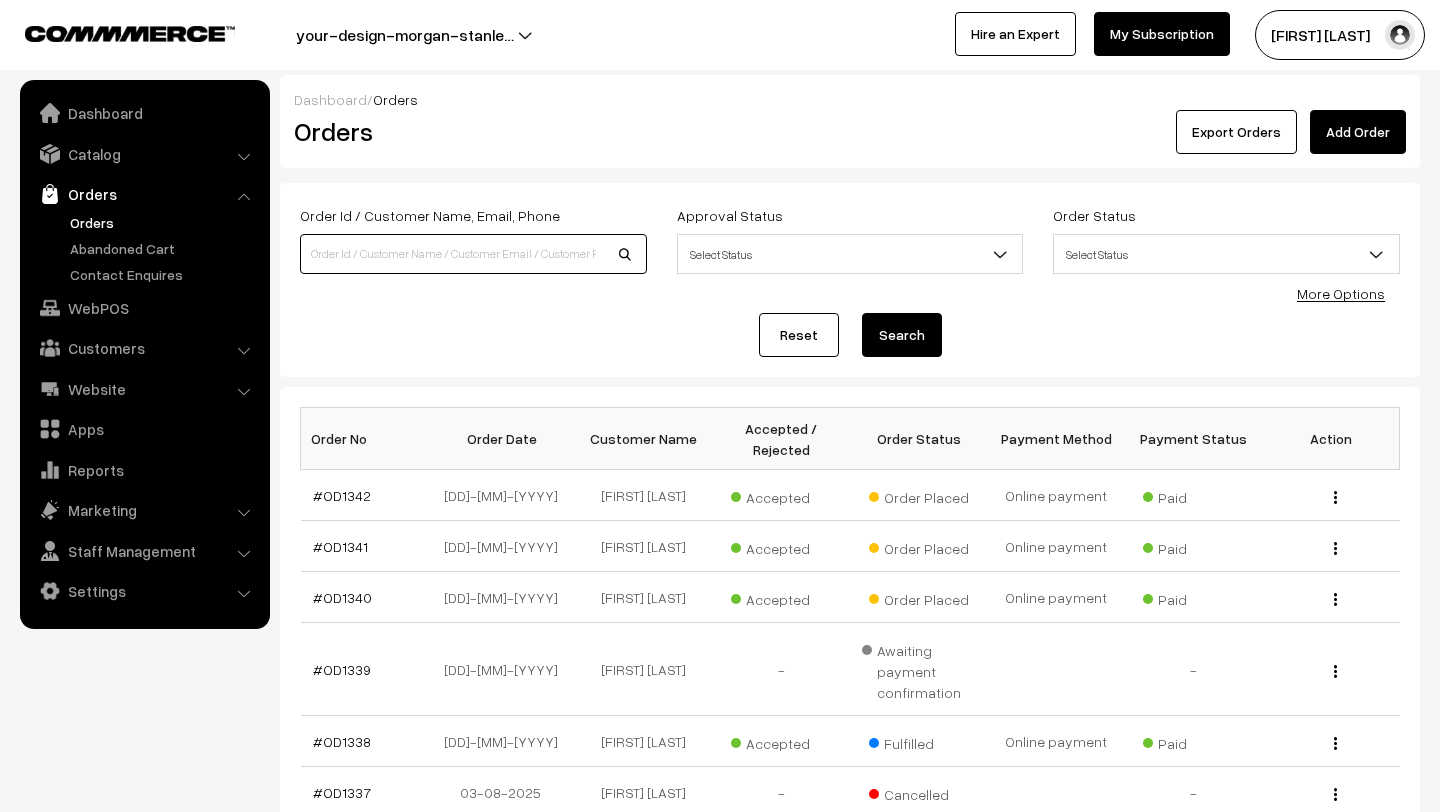 click at bounding box center [473, 254] 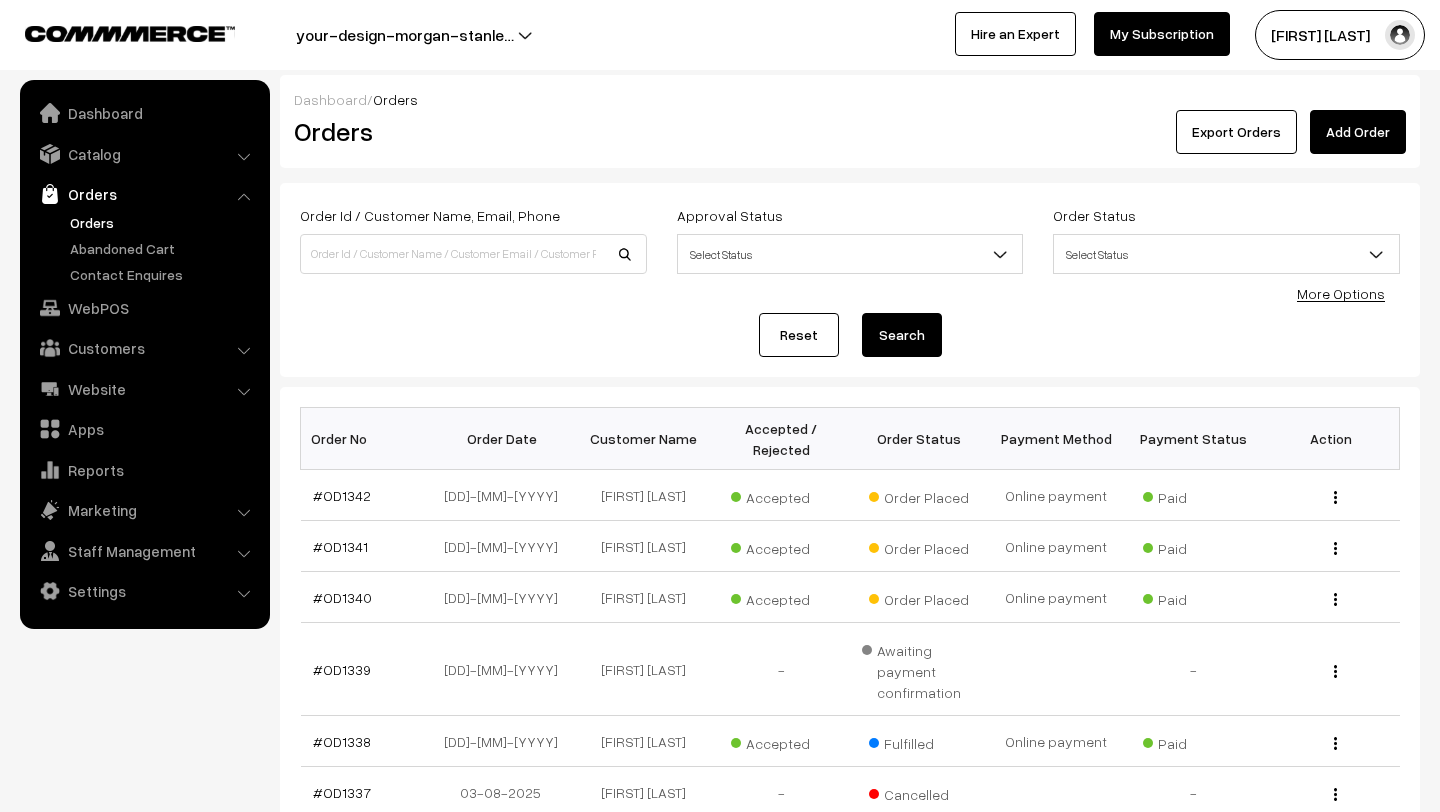 click on "Reset
Search" at bounding box center [850, 335] 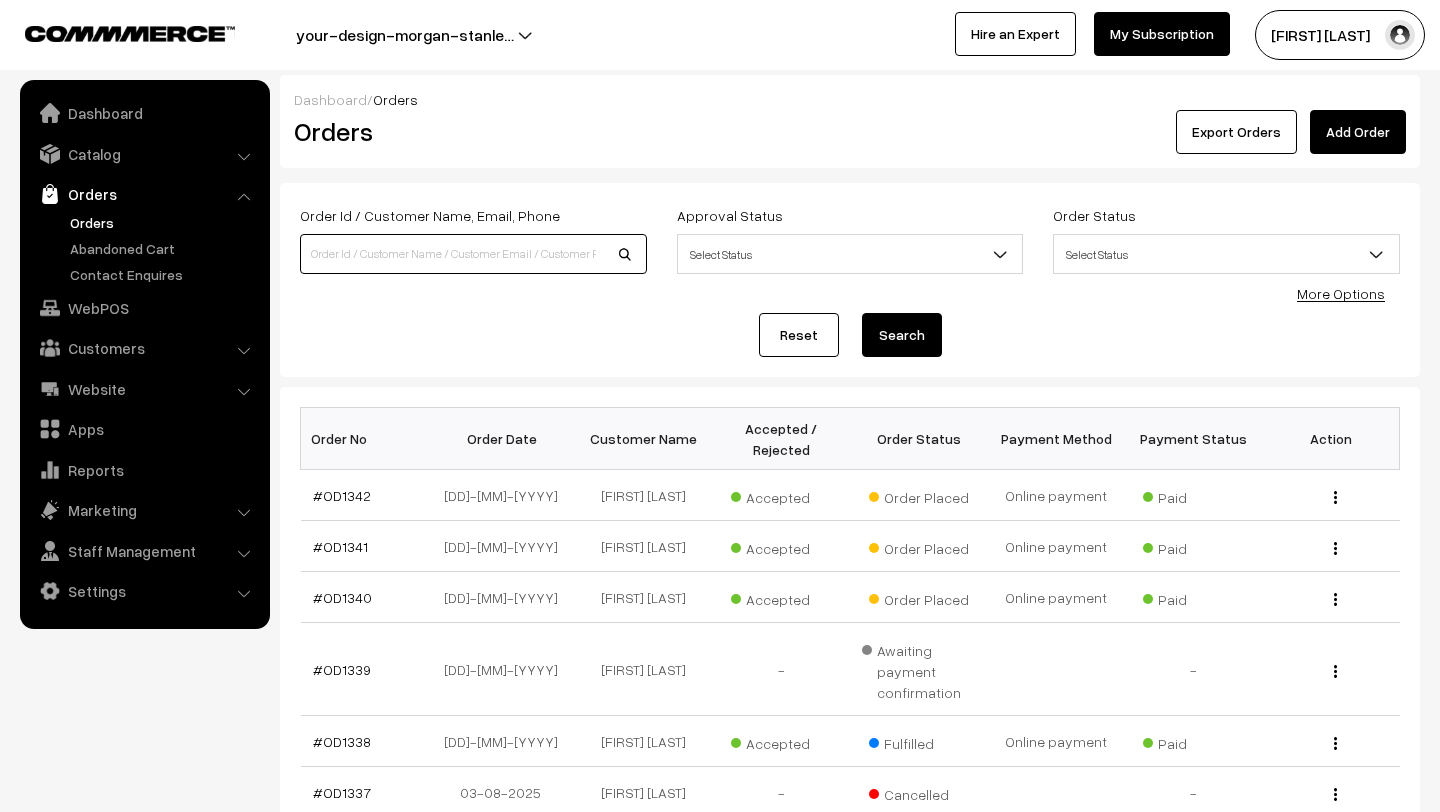 click at bounding box center (473, 254) 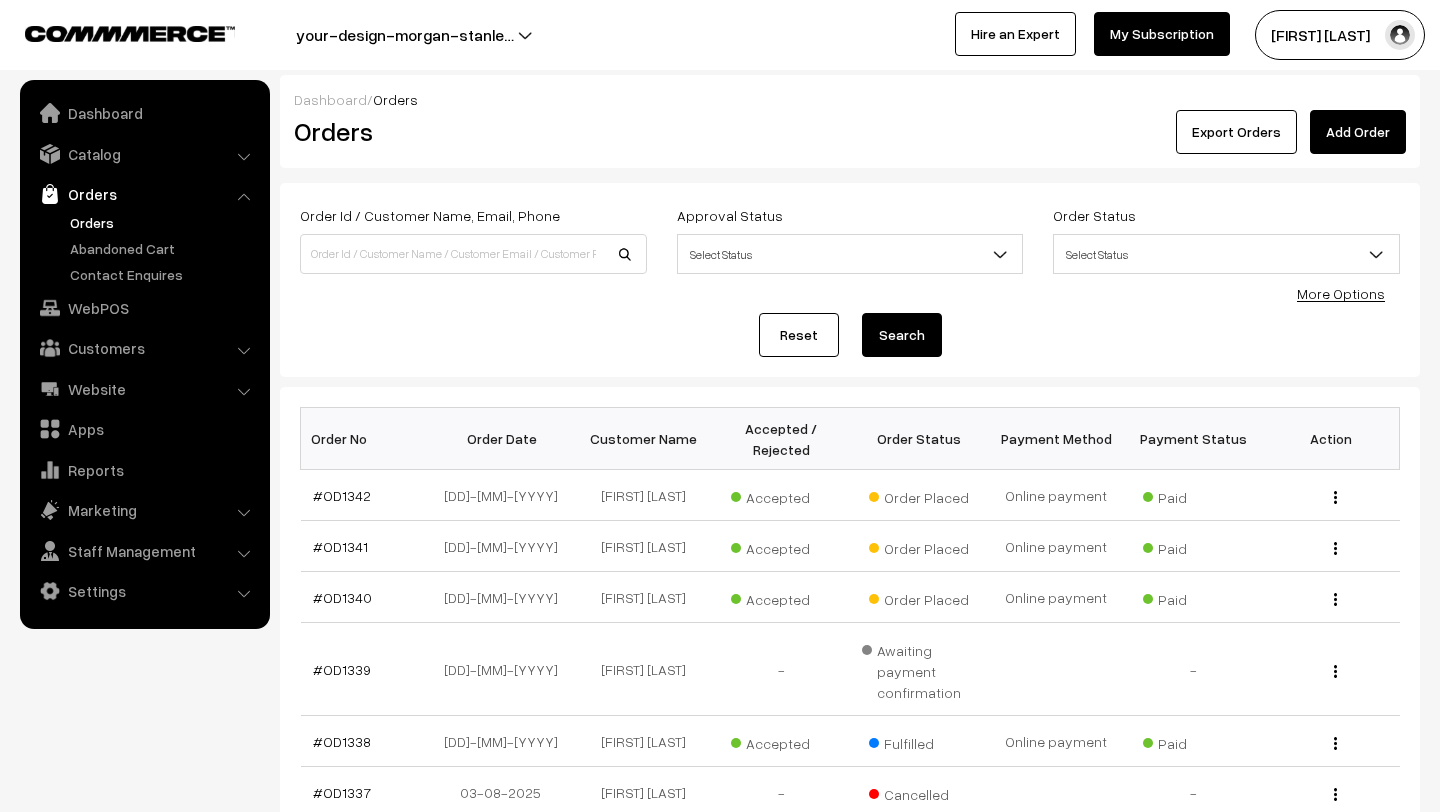 click on "Order Id / Customer Name, Email, Phone
Approval Status
Select Status
Awaiting
Accepted
Rejected
Select Status
Order Status
Select Status
Draft Order
Order Placed Cancelled Processing" at bounding box center (850, 280) 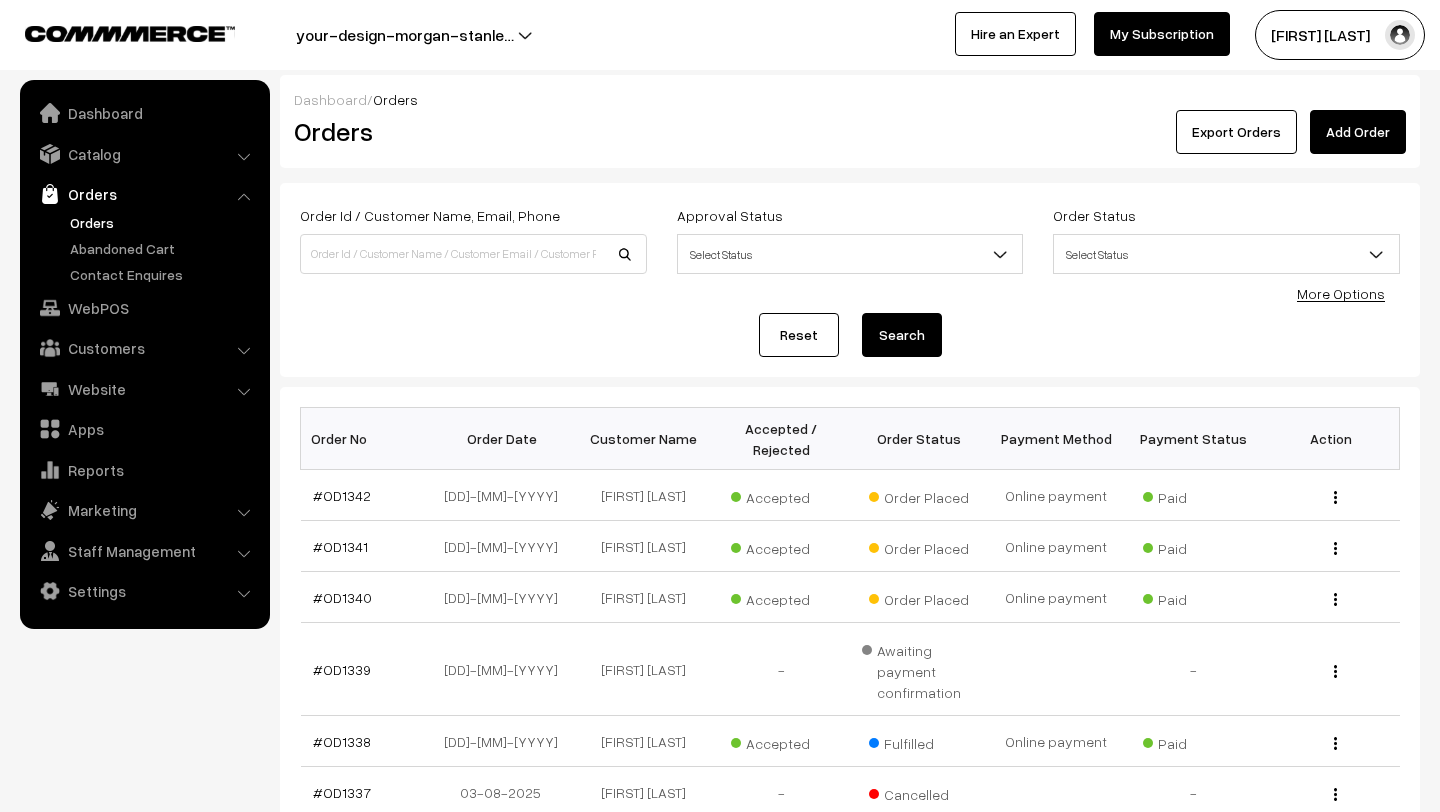 click on "Orders" at bounding box center [164, 222] 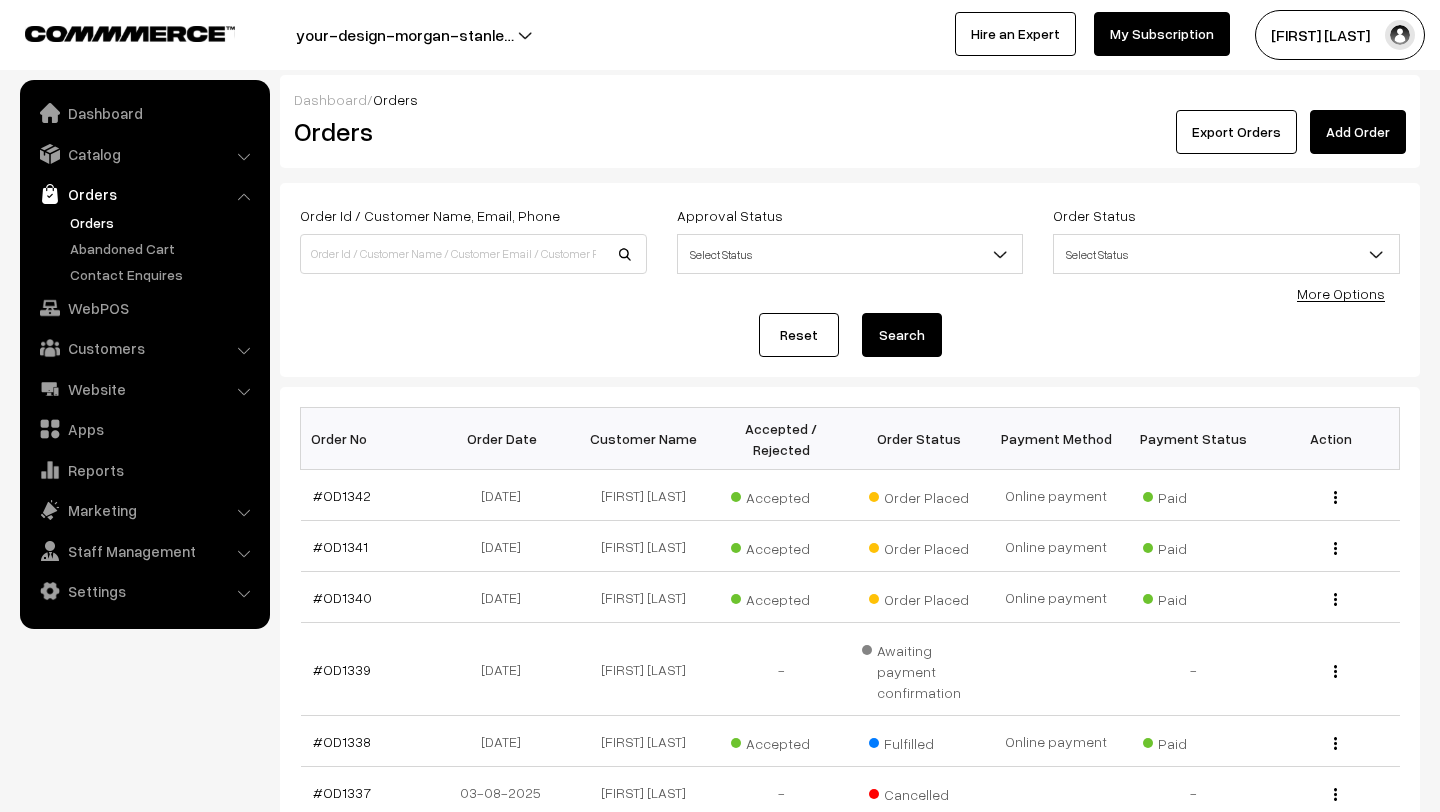 scroll, scrollTop: 0, scrollLeft: 0, axis: both 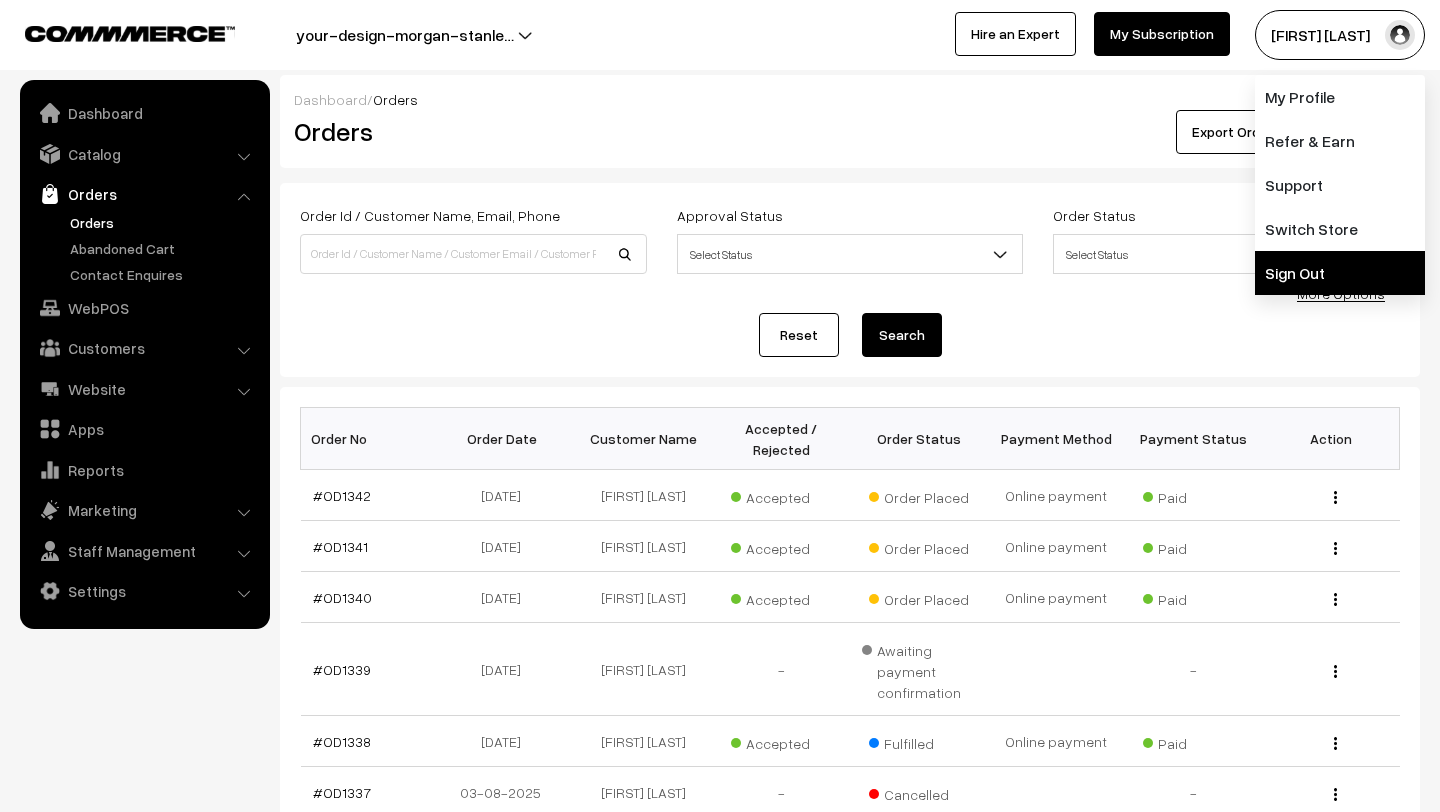 click on "Sign Out" at bounding box center [1340, 273] 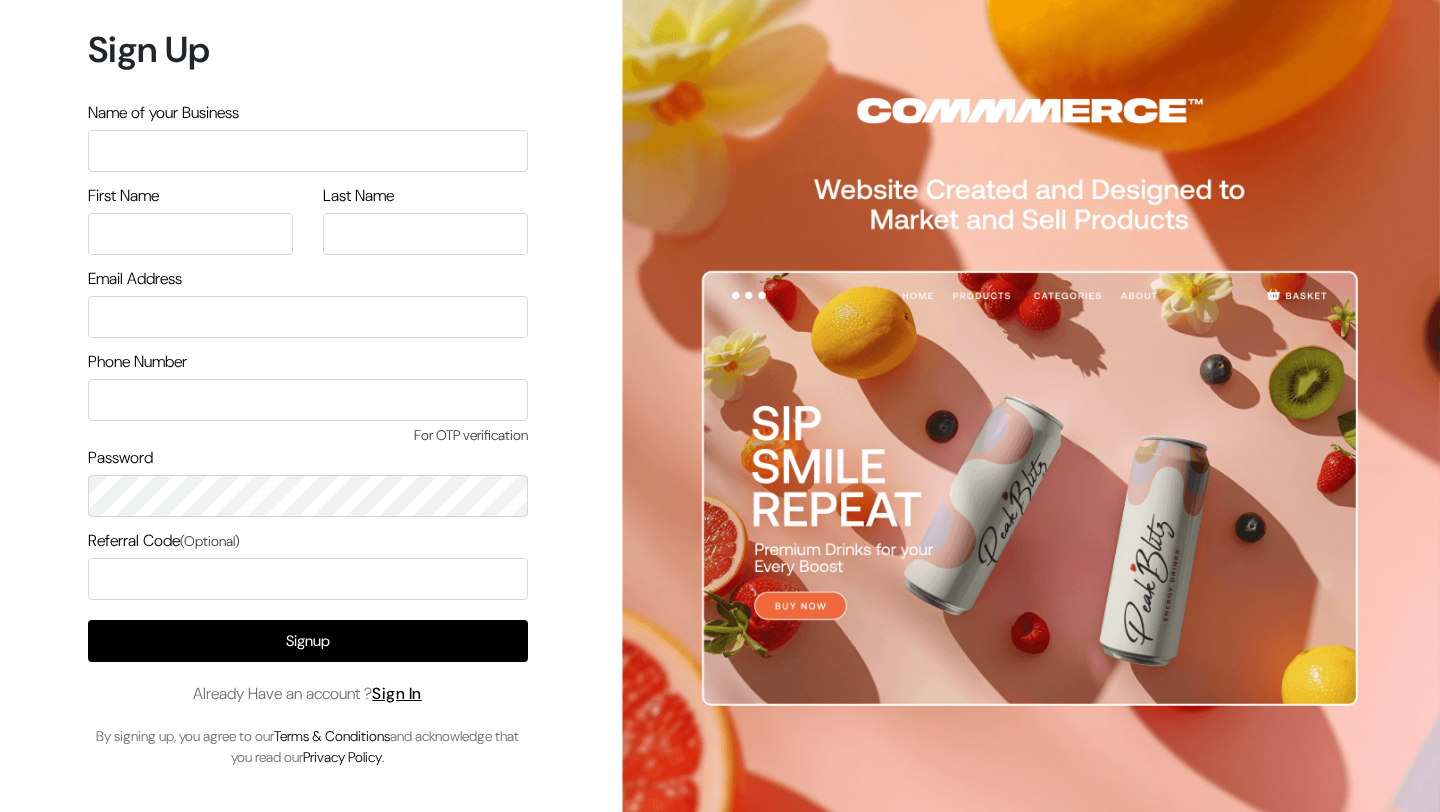 scroll, scrollTop: 0, scrollLeft: 0, axis: both 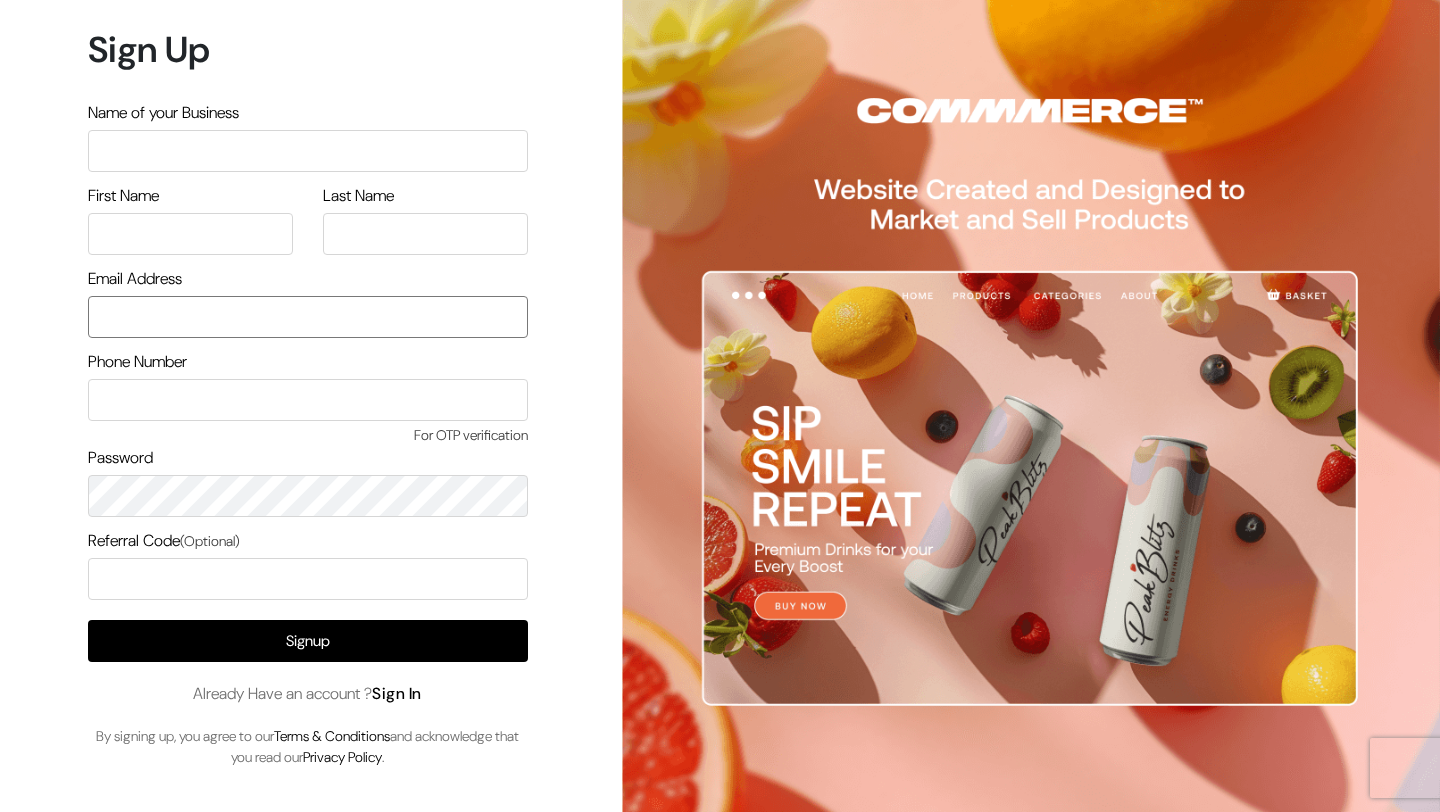 type on "[EMAIL]" 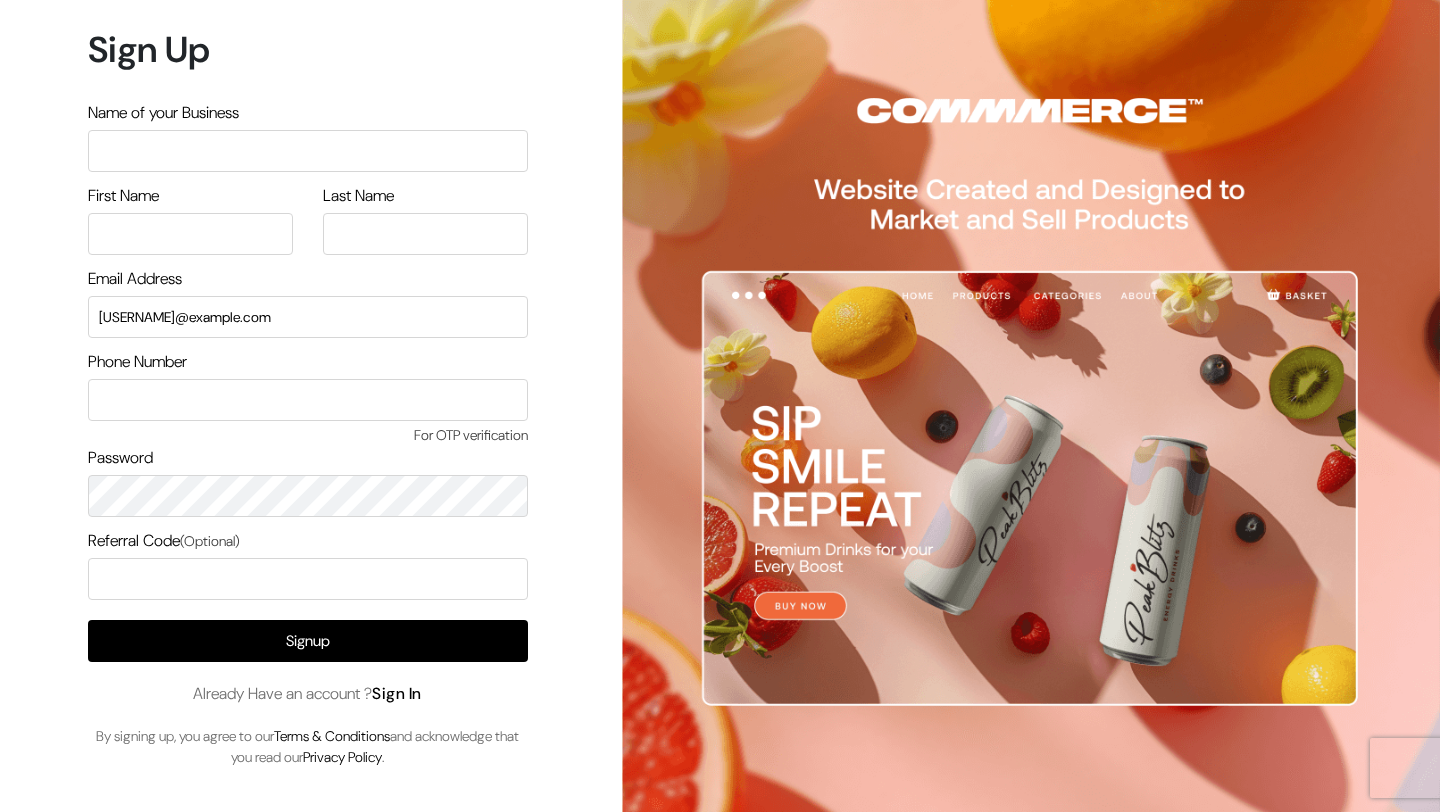click on "Sign In" at bounding box center (397, 693) 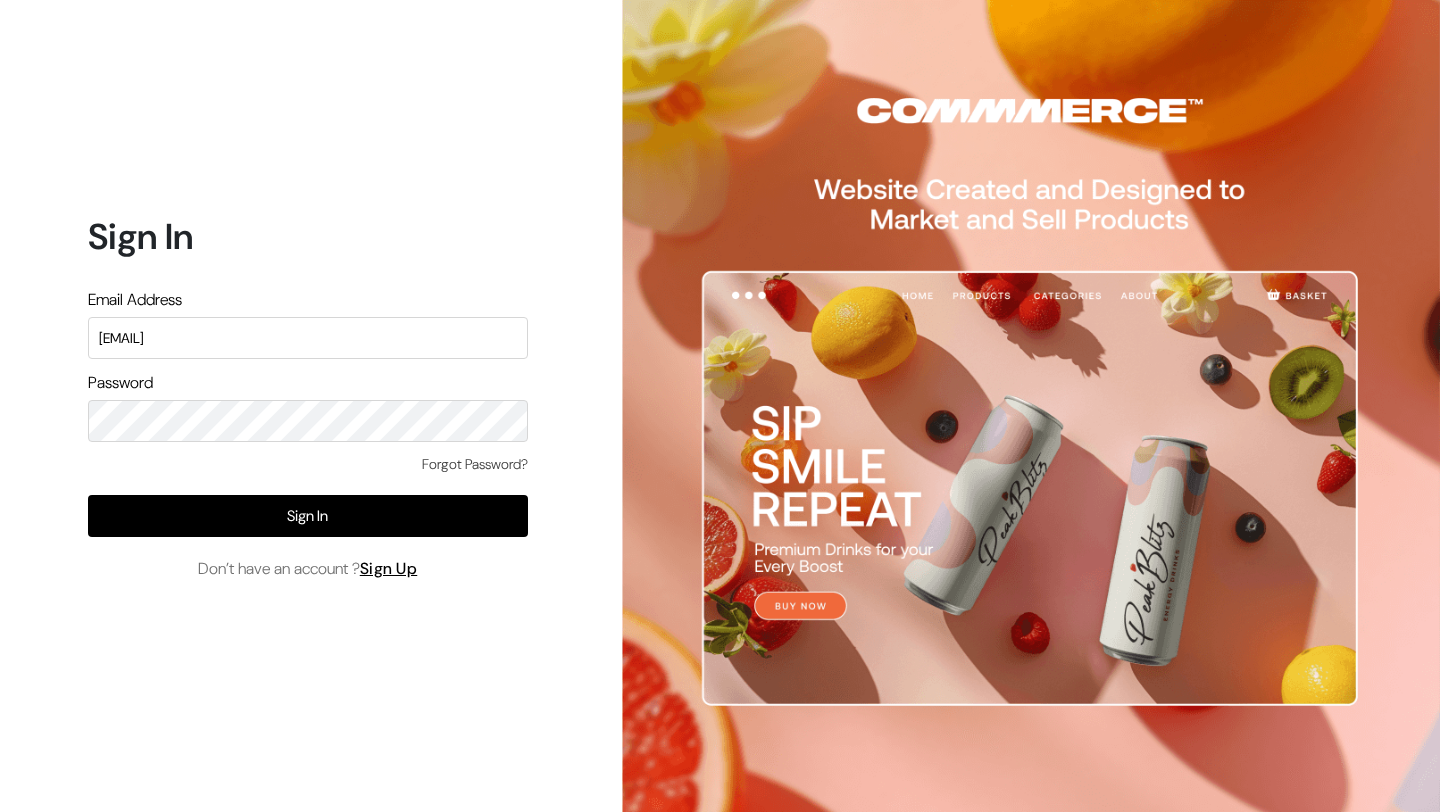 scroll, scrollTop: 0, scrollLeft: 0, axis: both 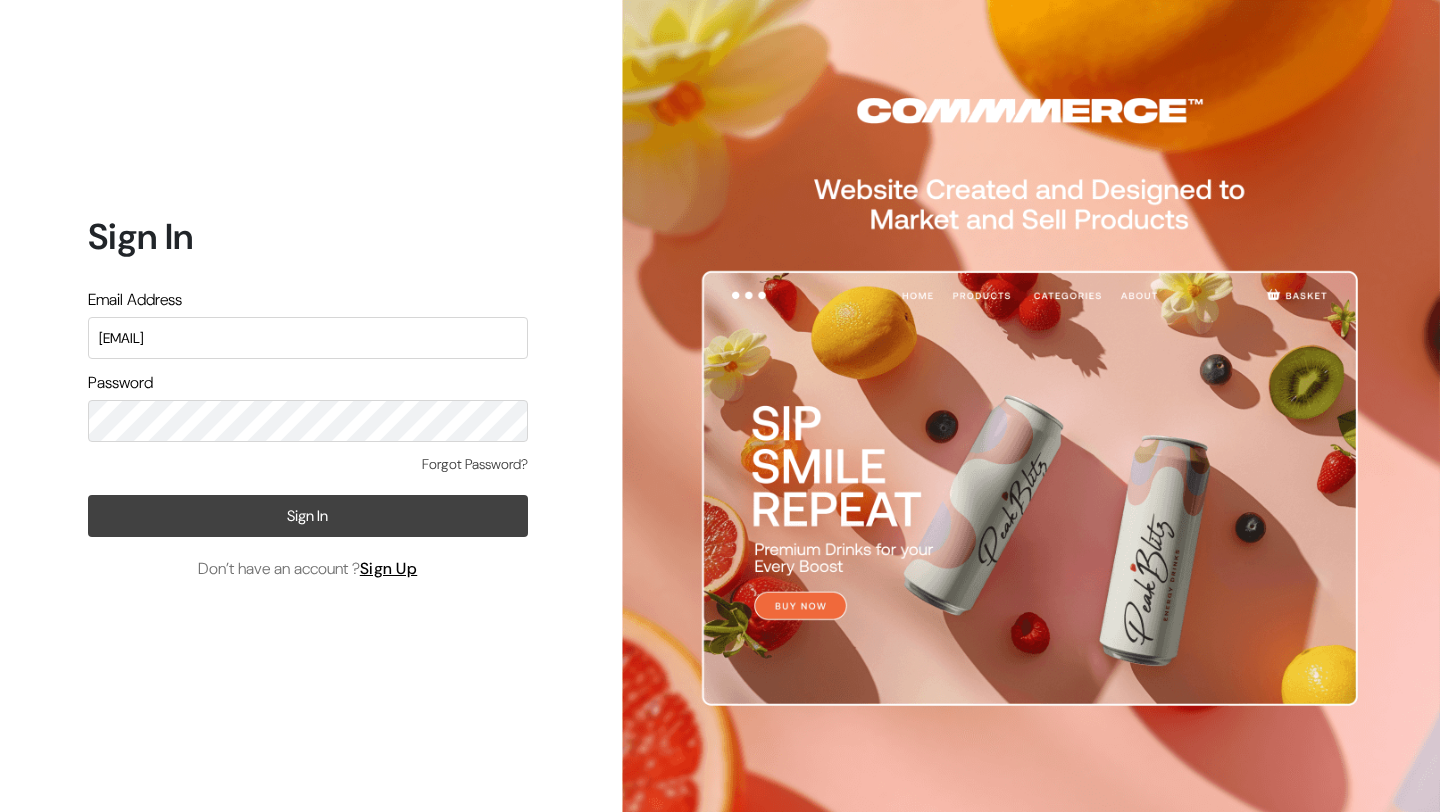 click on "Sign In" at bounding box center (308, 516) 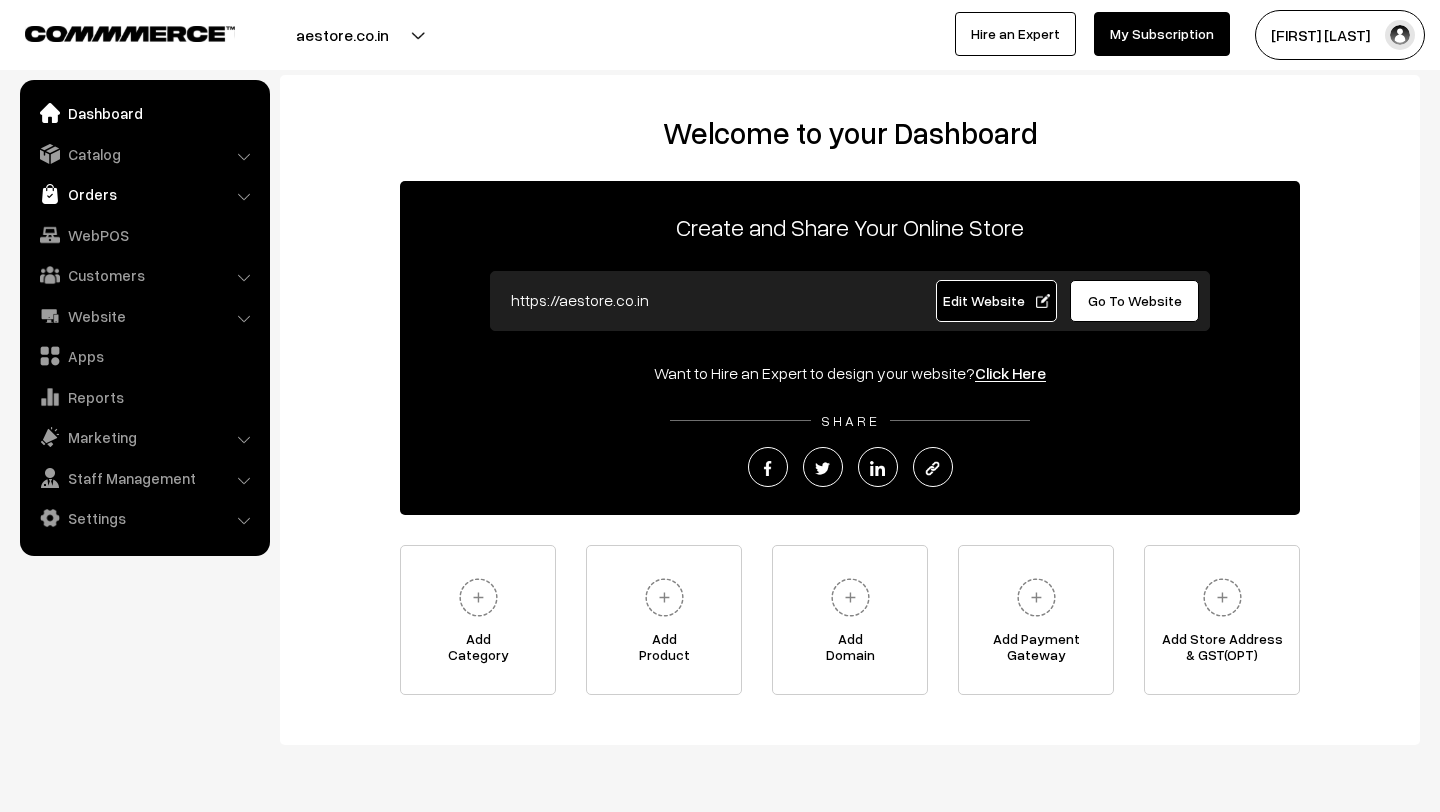 scroll, scrollTop: 0, scrollLeft: 0, axis: both 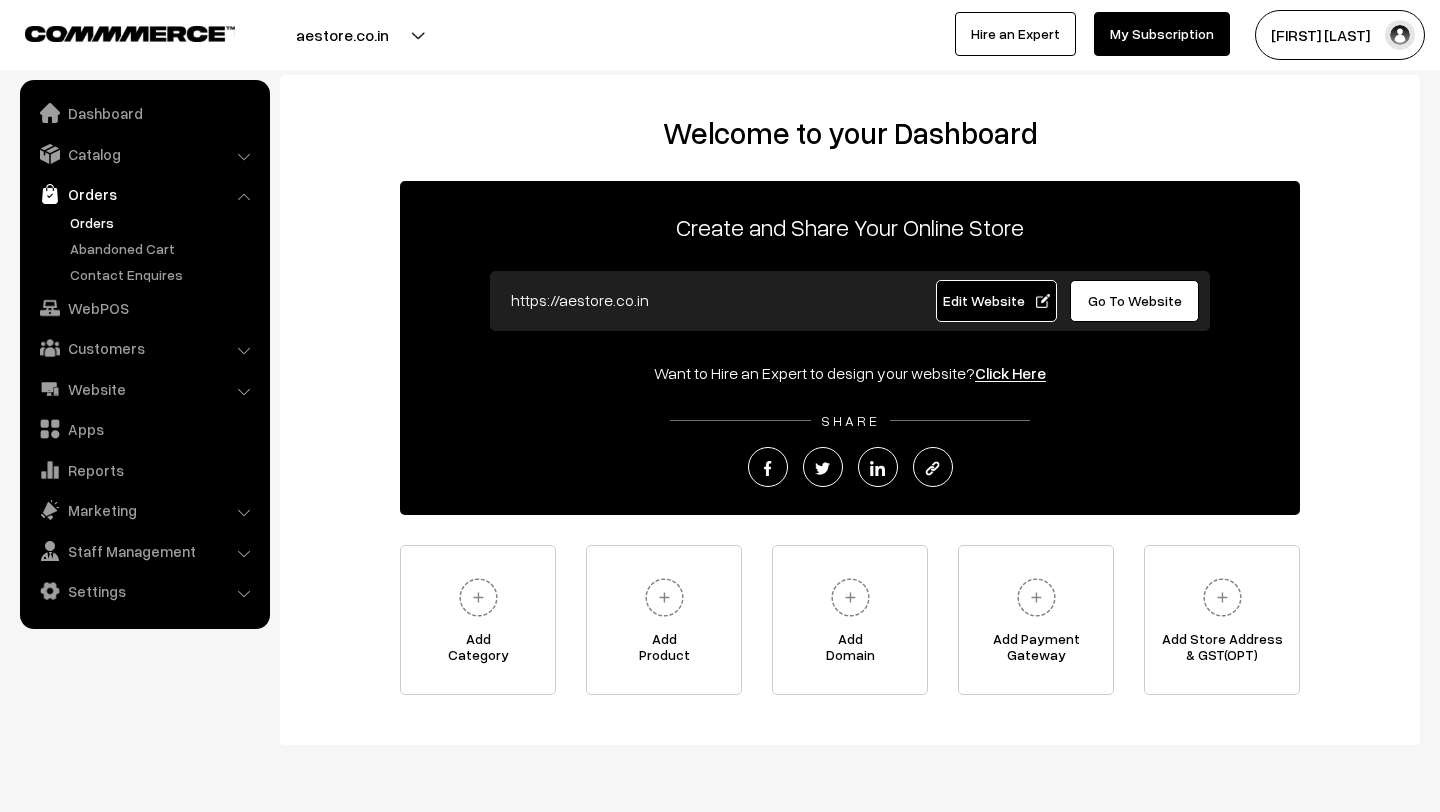 click on "Orders" at bounding box center [164, 222] 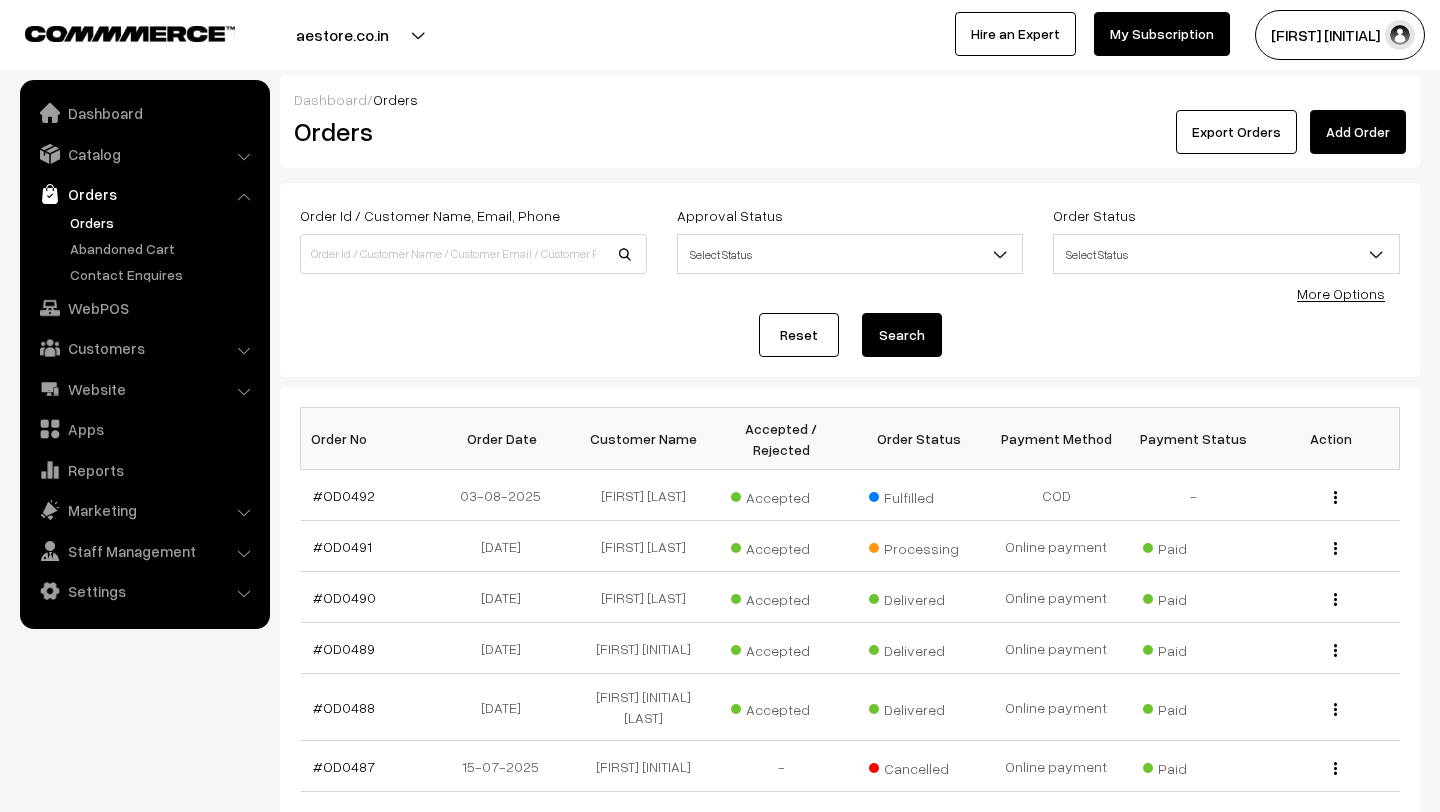 scroll, scrollTop: 0, scrollLeft: 0, axis: both 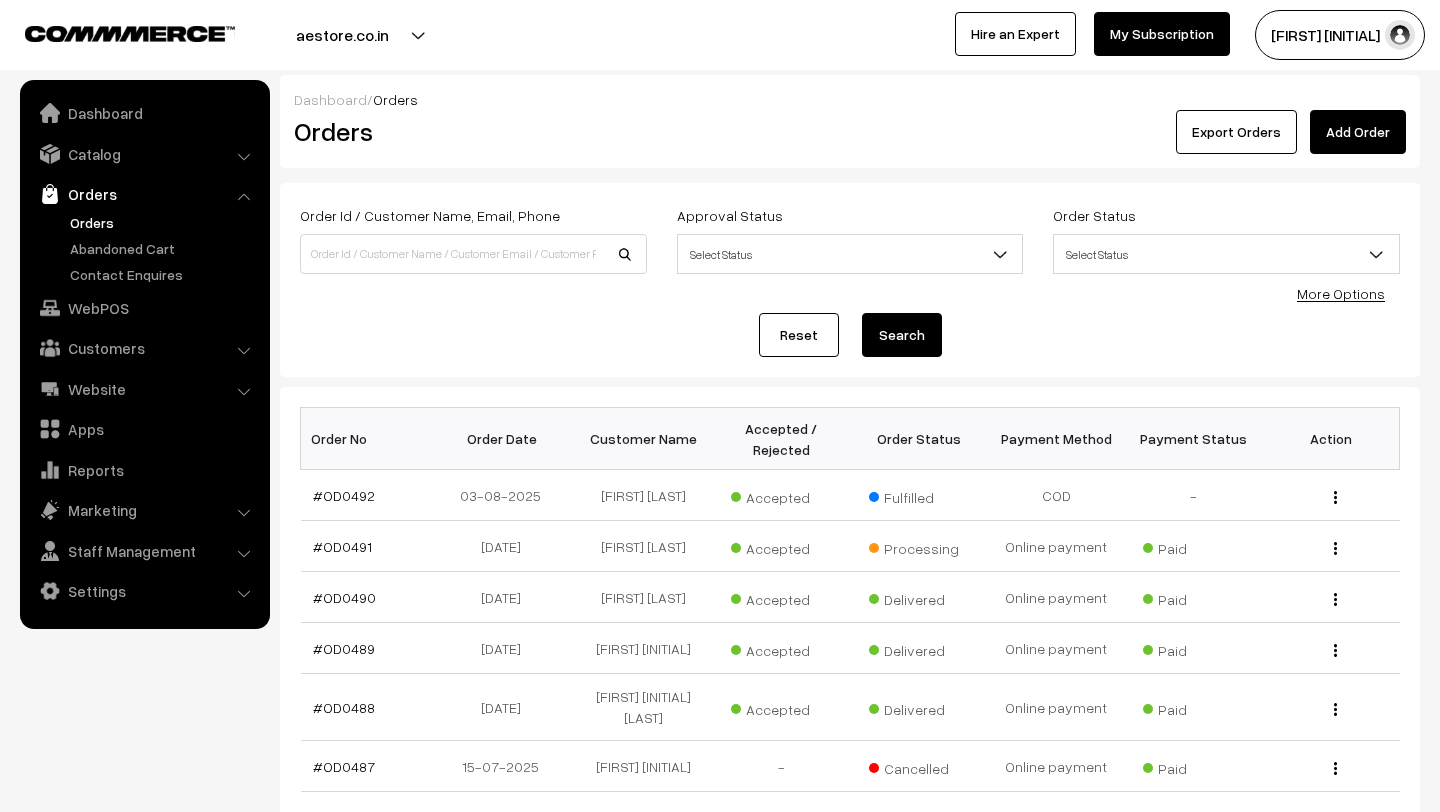 click on "[FIRST] [INITIAL]" at bounding box center (1340, 35) 